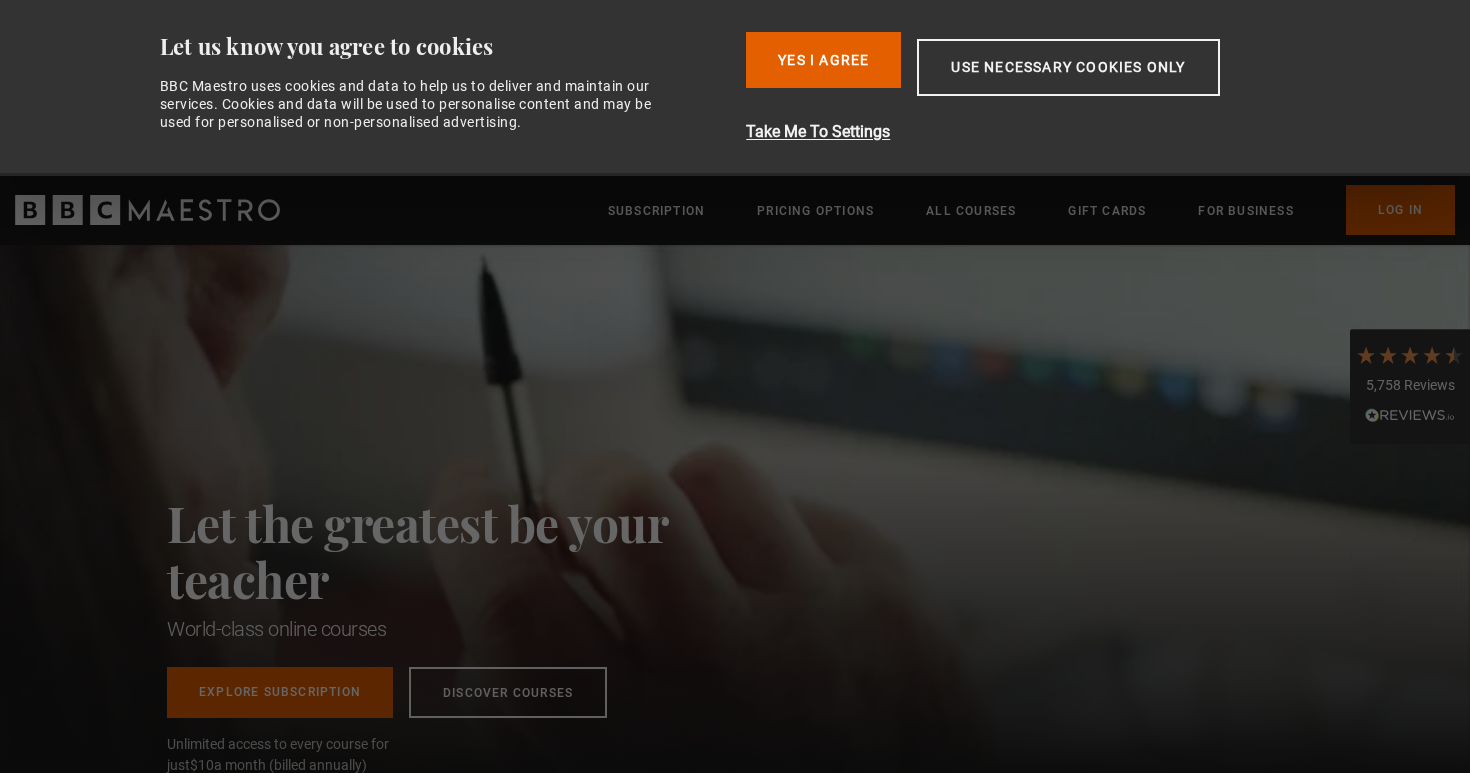 click on "Yes I Agree" at bounding box center [823, 60] 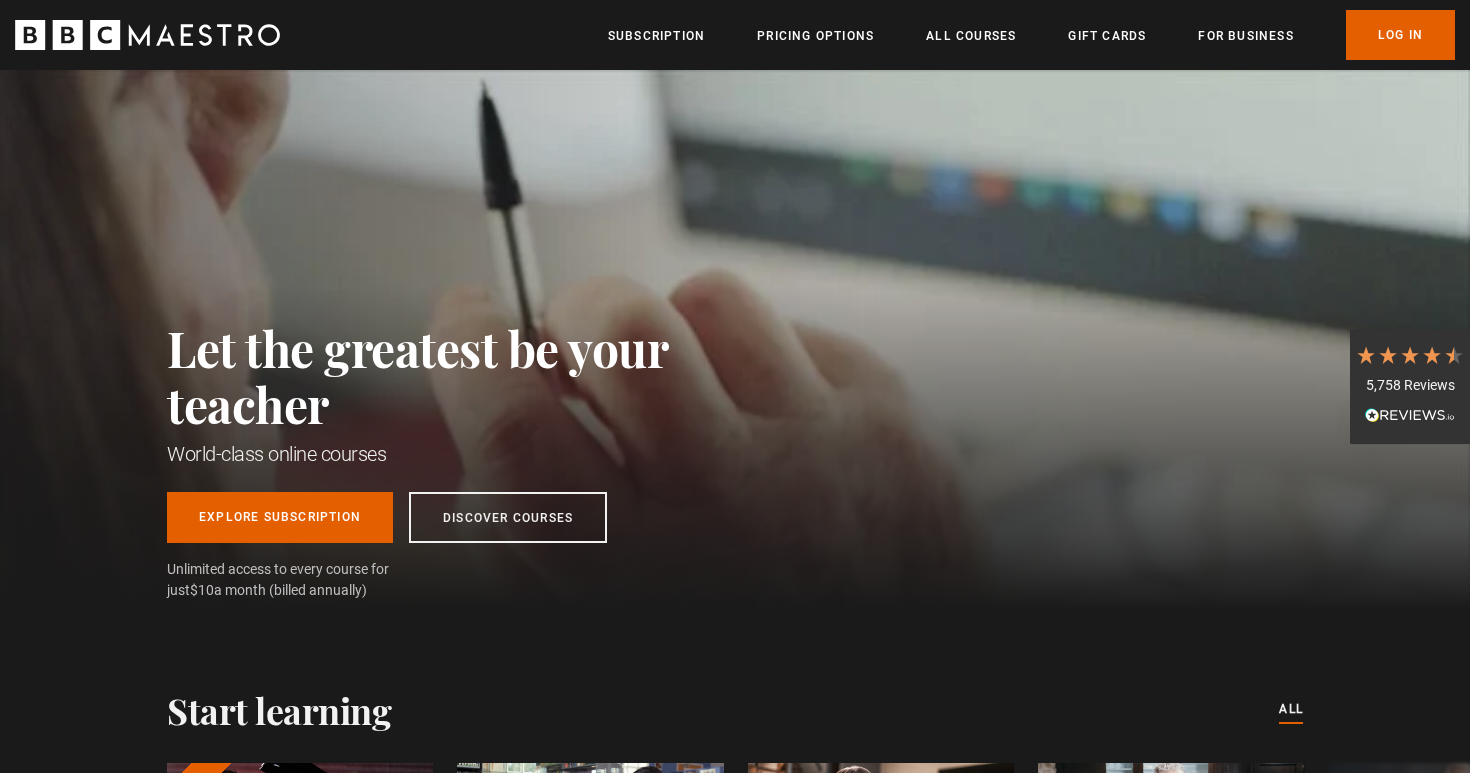 scroll, scrollTop: 0, scrollLeft: 0, axis: both 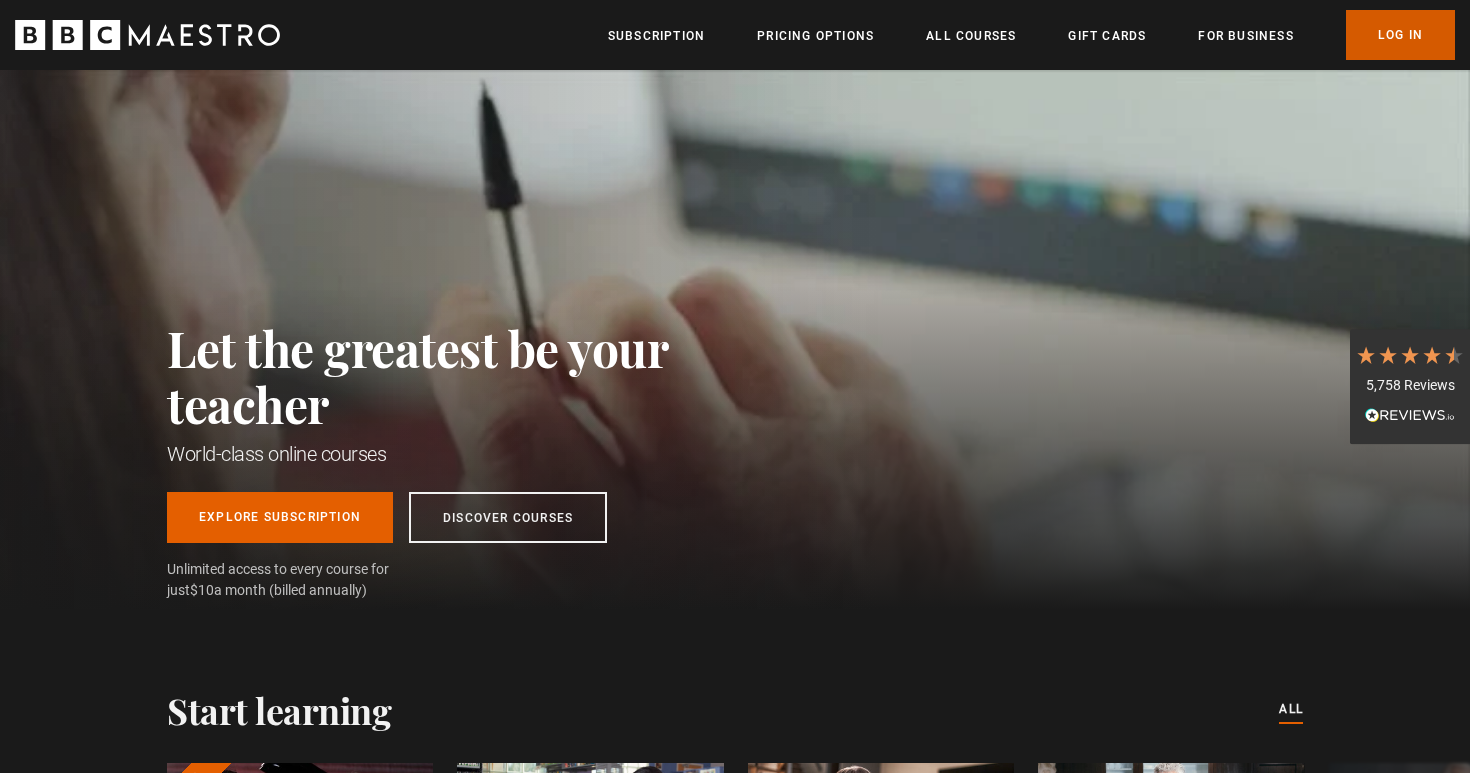click on "Log In" at bounding box center [1400, 35] 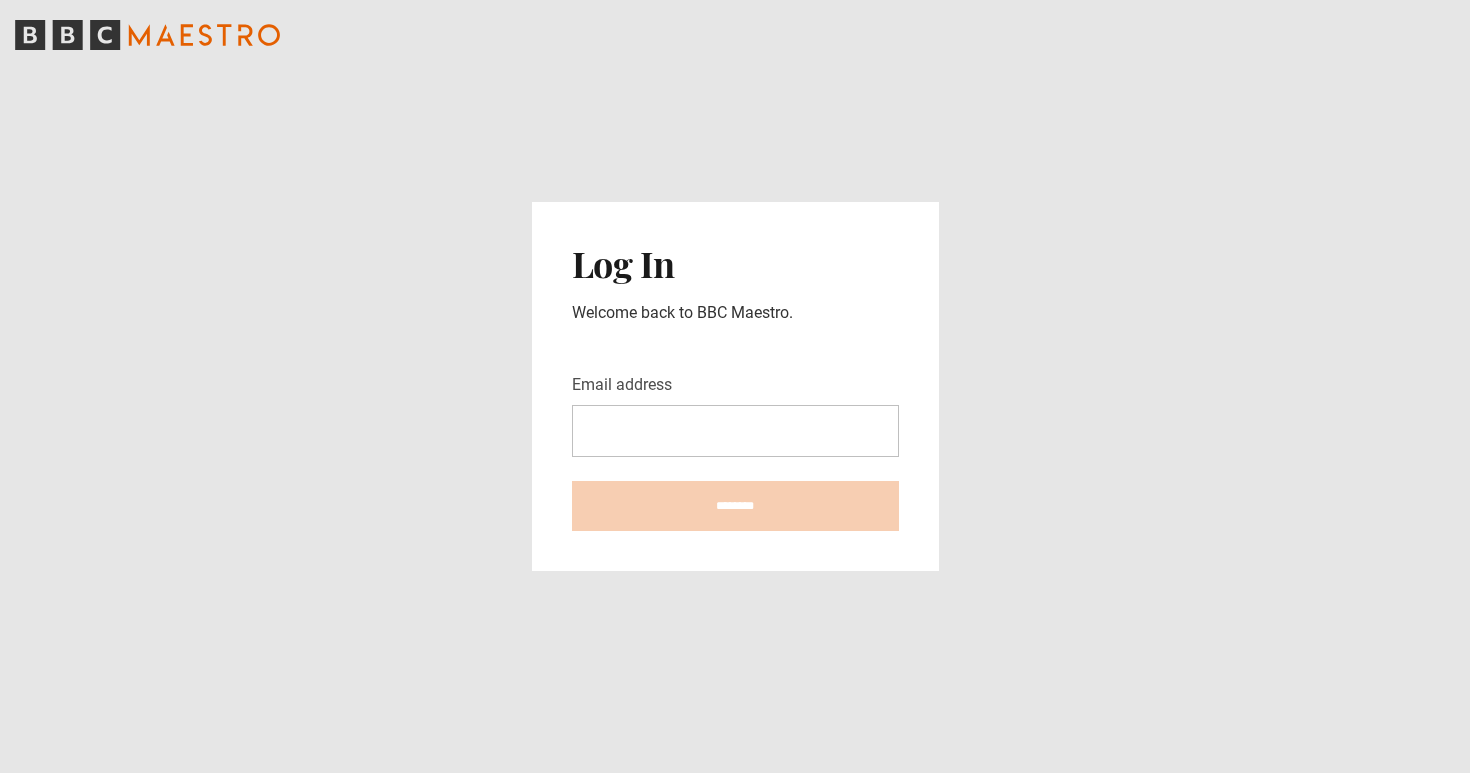 scroll, scrollTop: 0, scrollLeft: 0, axis: both 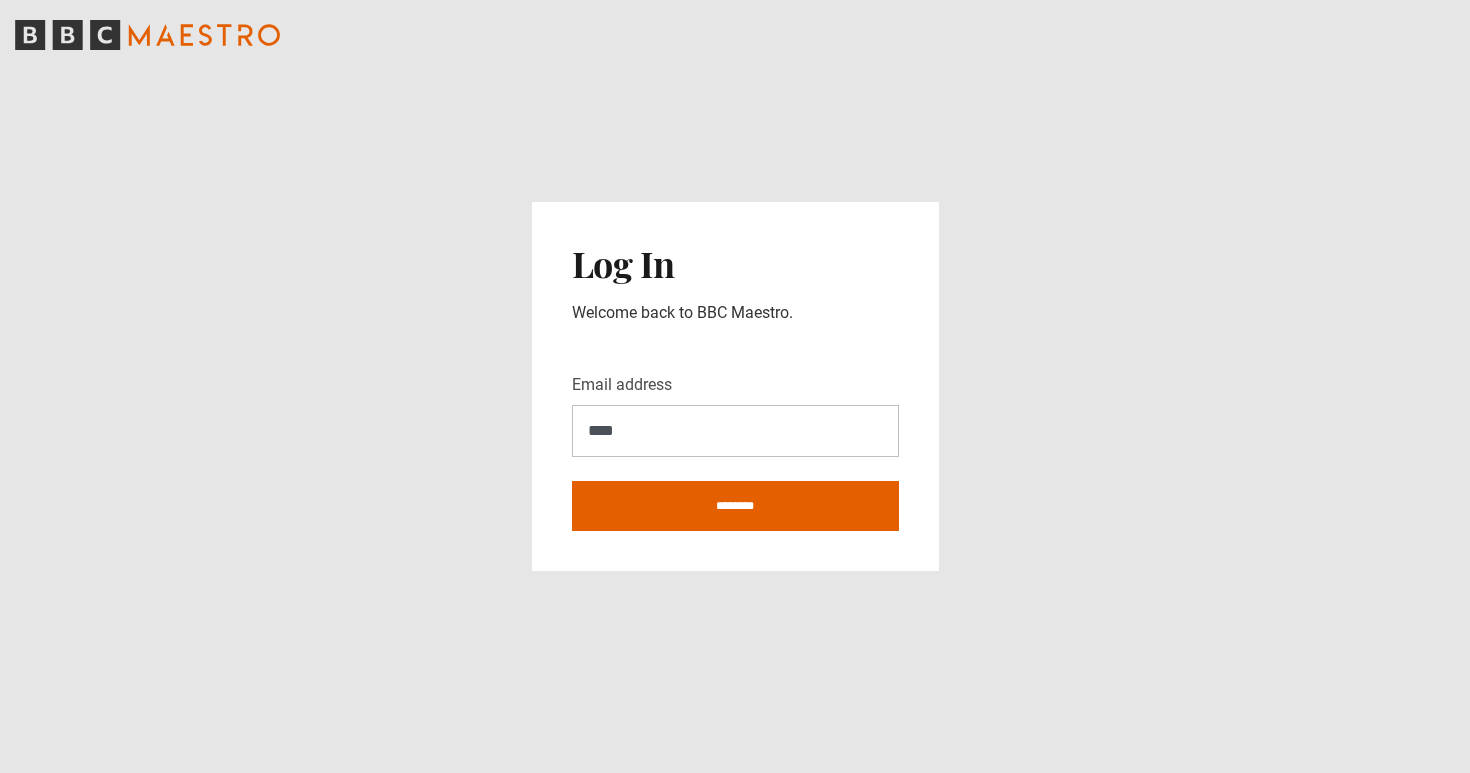 type on "**********" 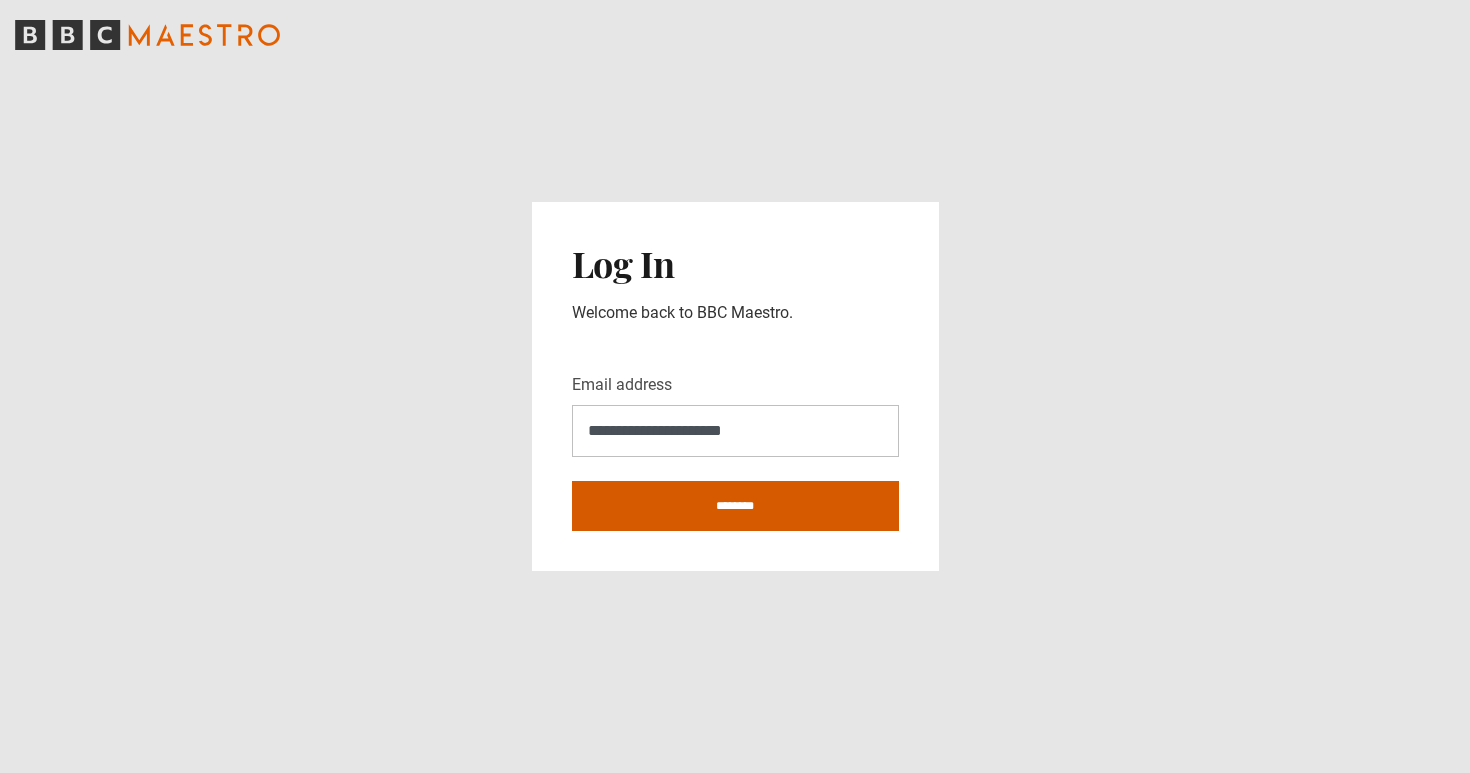 click on "********" at bounding box center [735, 506] 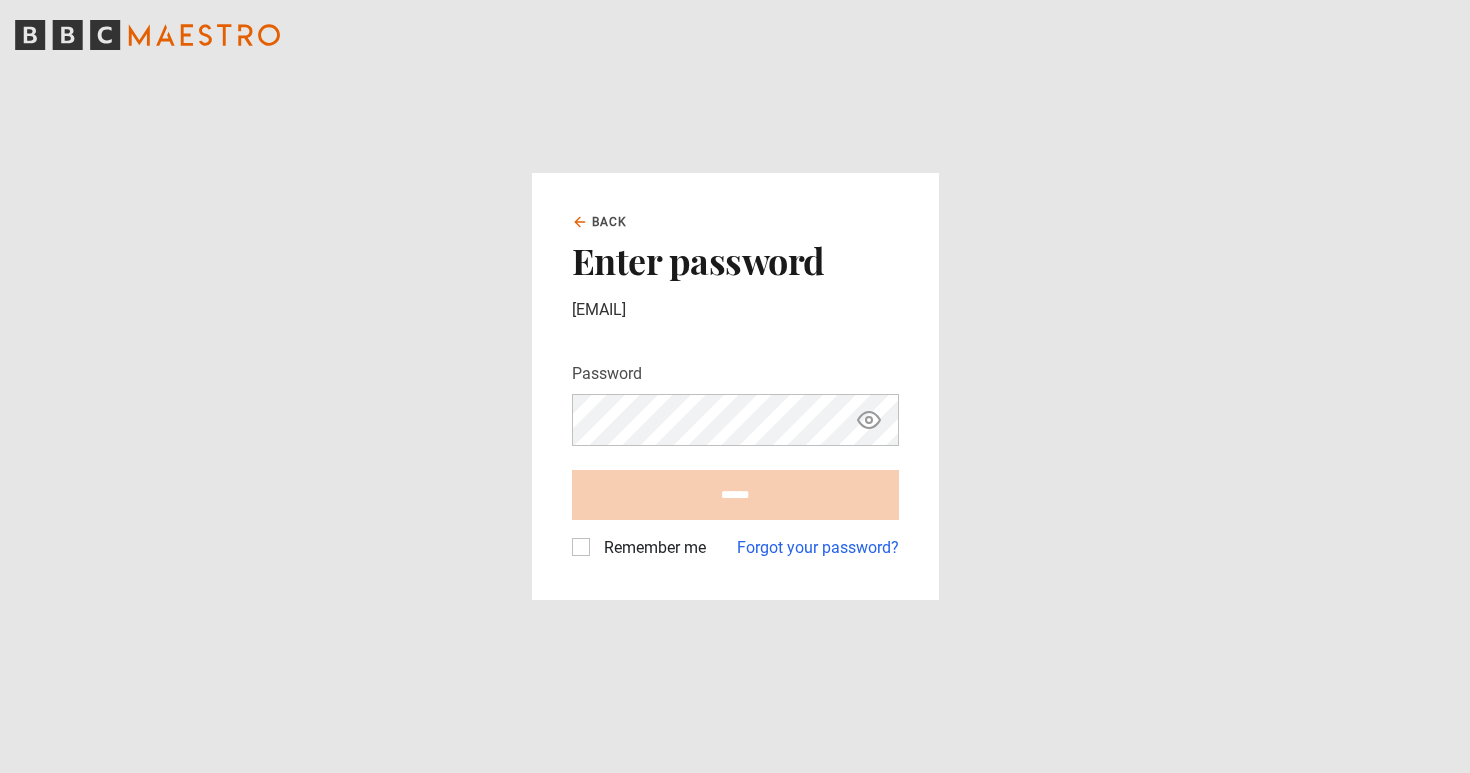 scroll, scrollTop: 0, scrollLeft: 0, axis: both 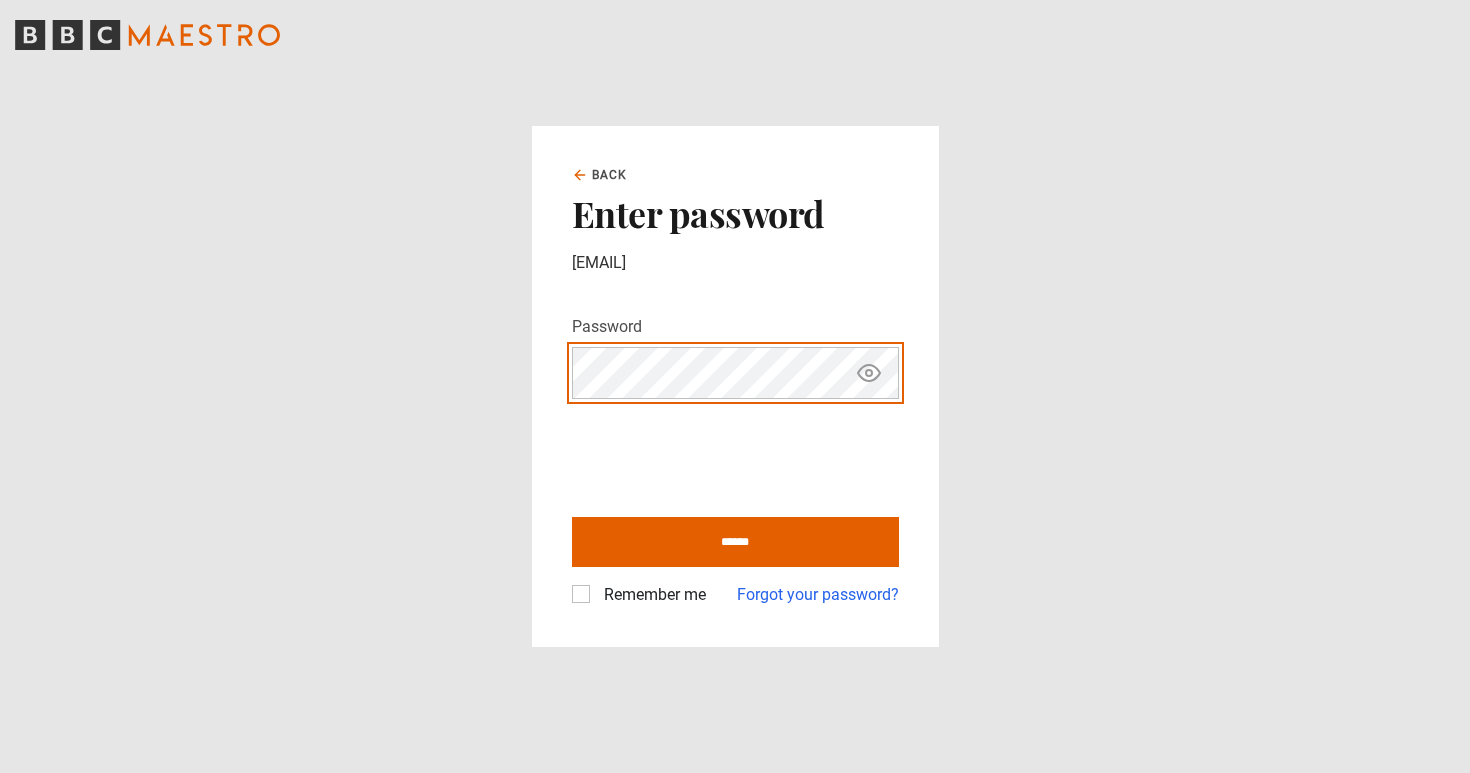 click on "******" at bounding box center (735, 542) 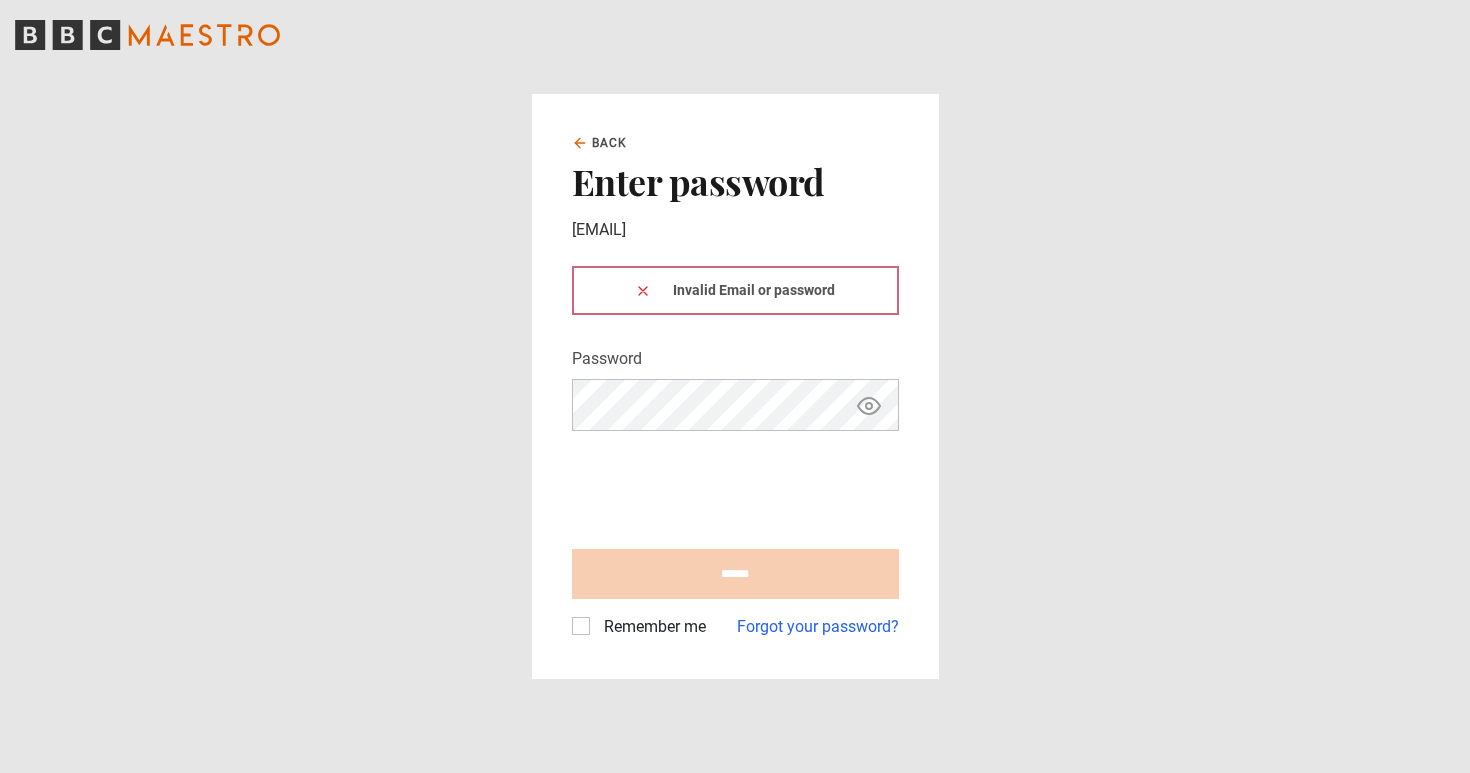 scroll, scrollTop: 0, scrollLeft: 0, axis: both 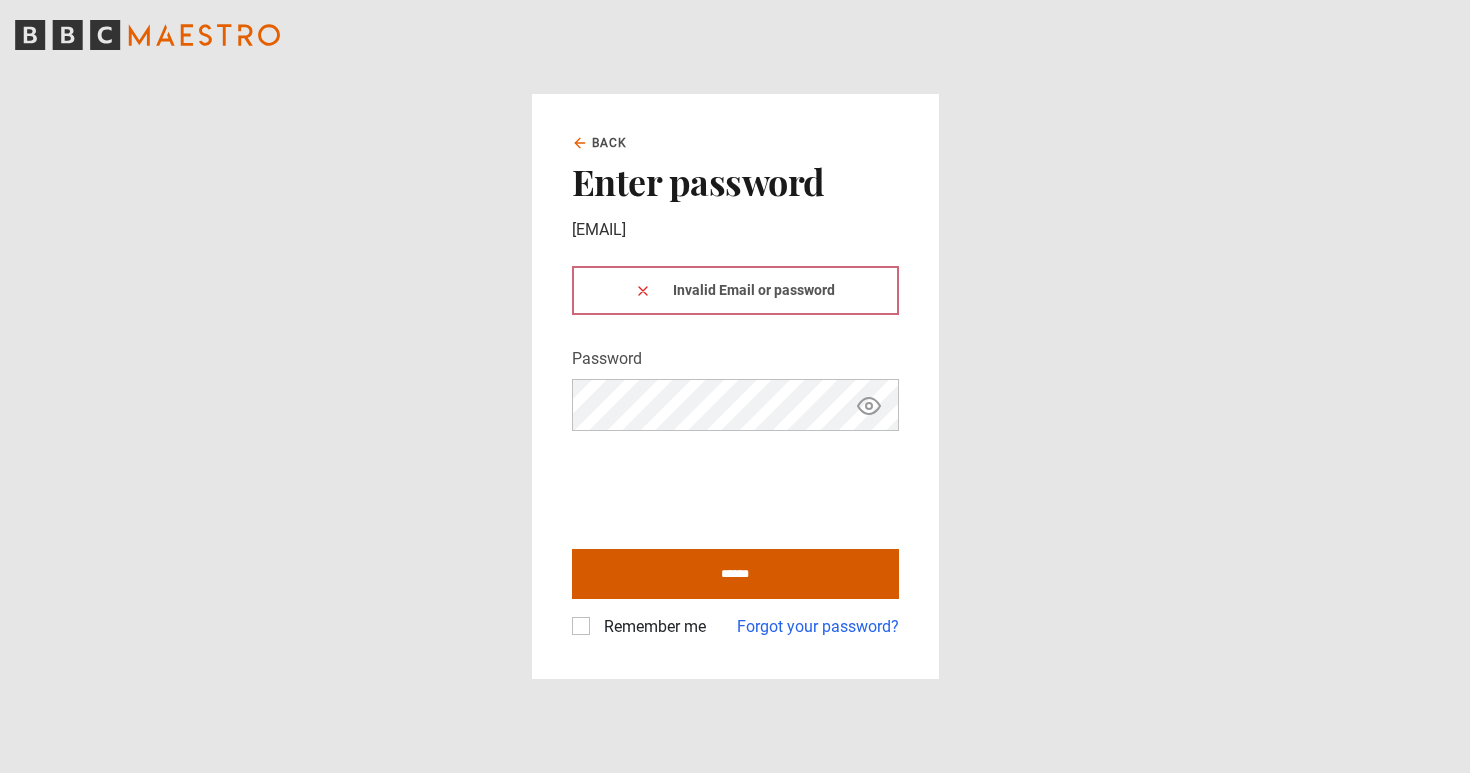 click on "******" at bounding box center [735, 574] 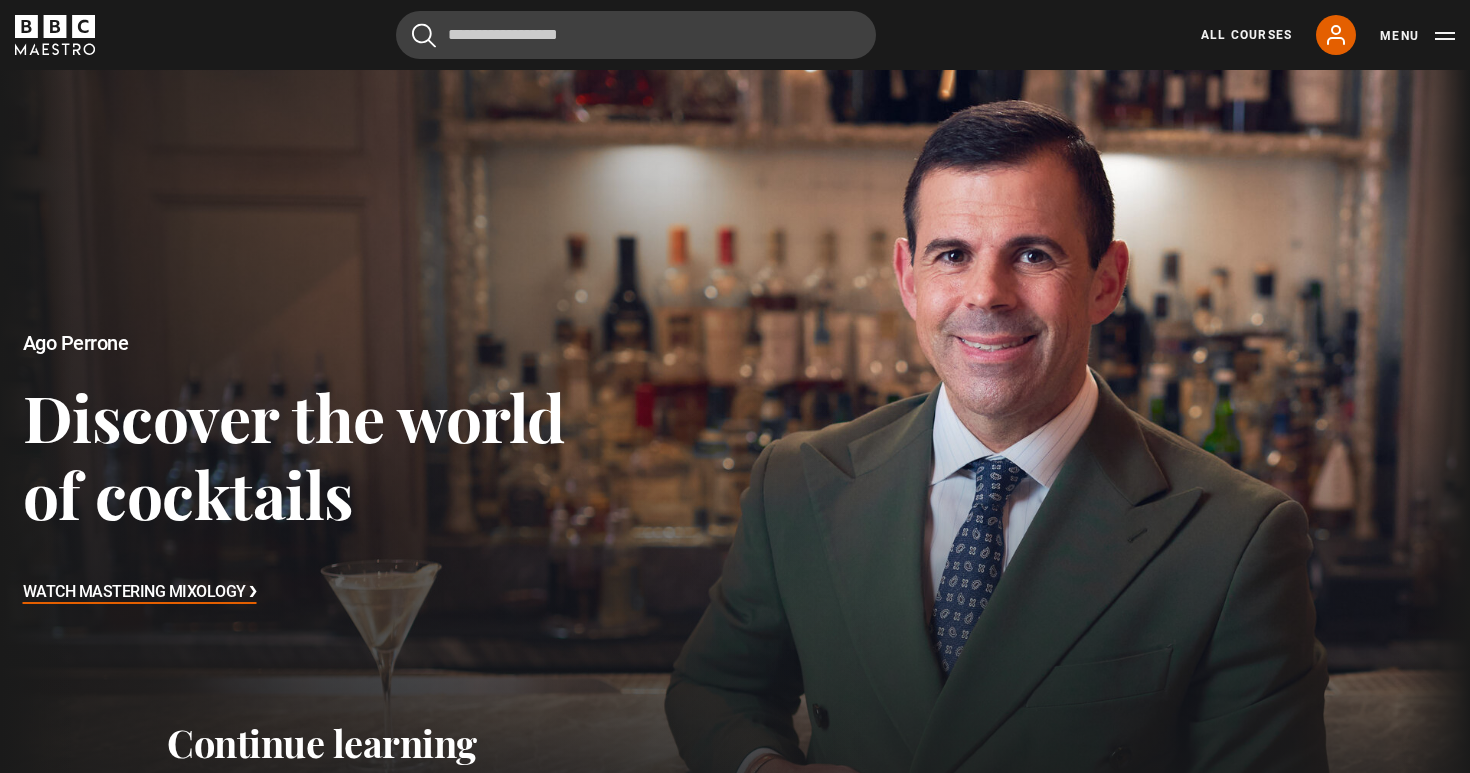 scroll, scrollTop: 0, scrollLeft: 0, axis: both 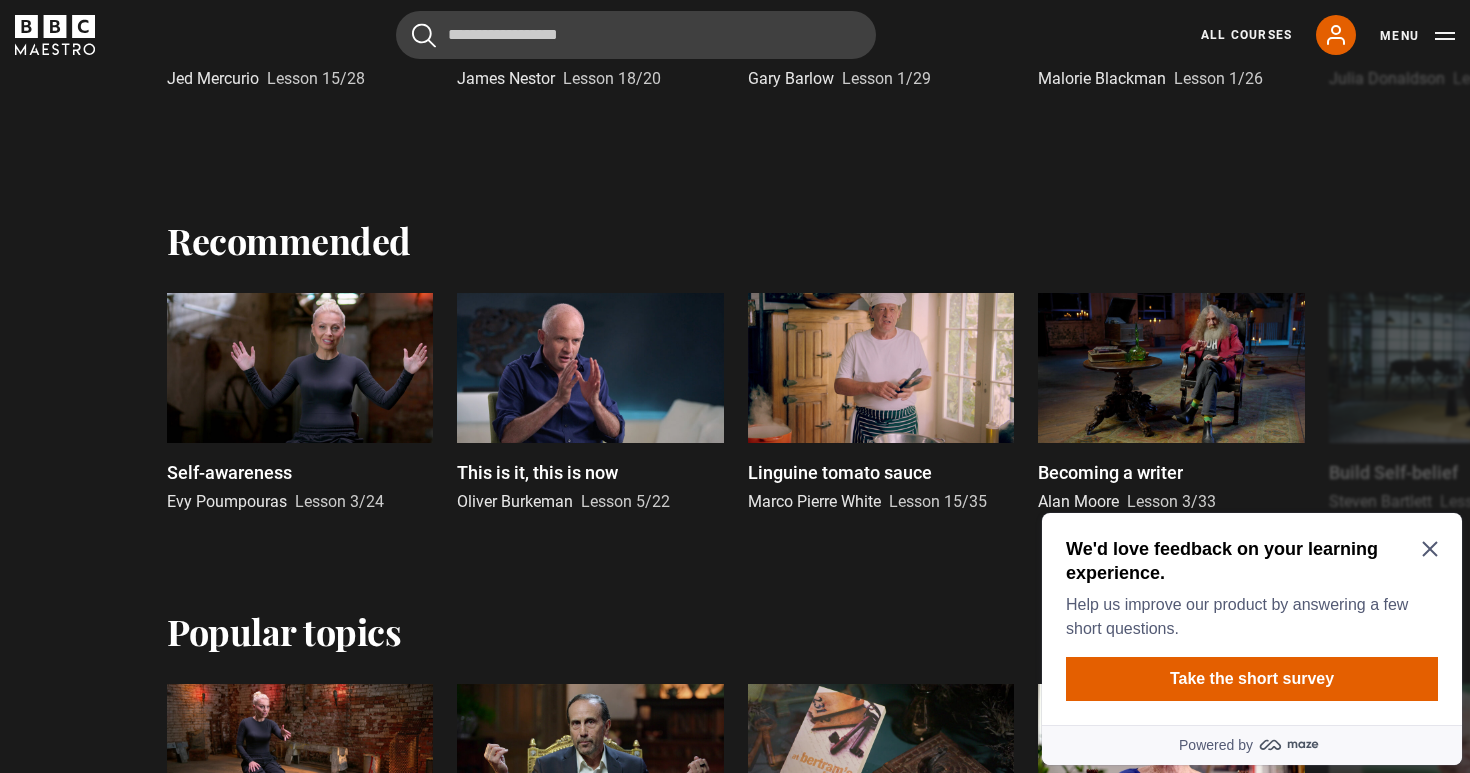 click 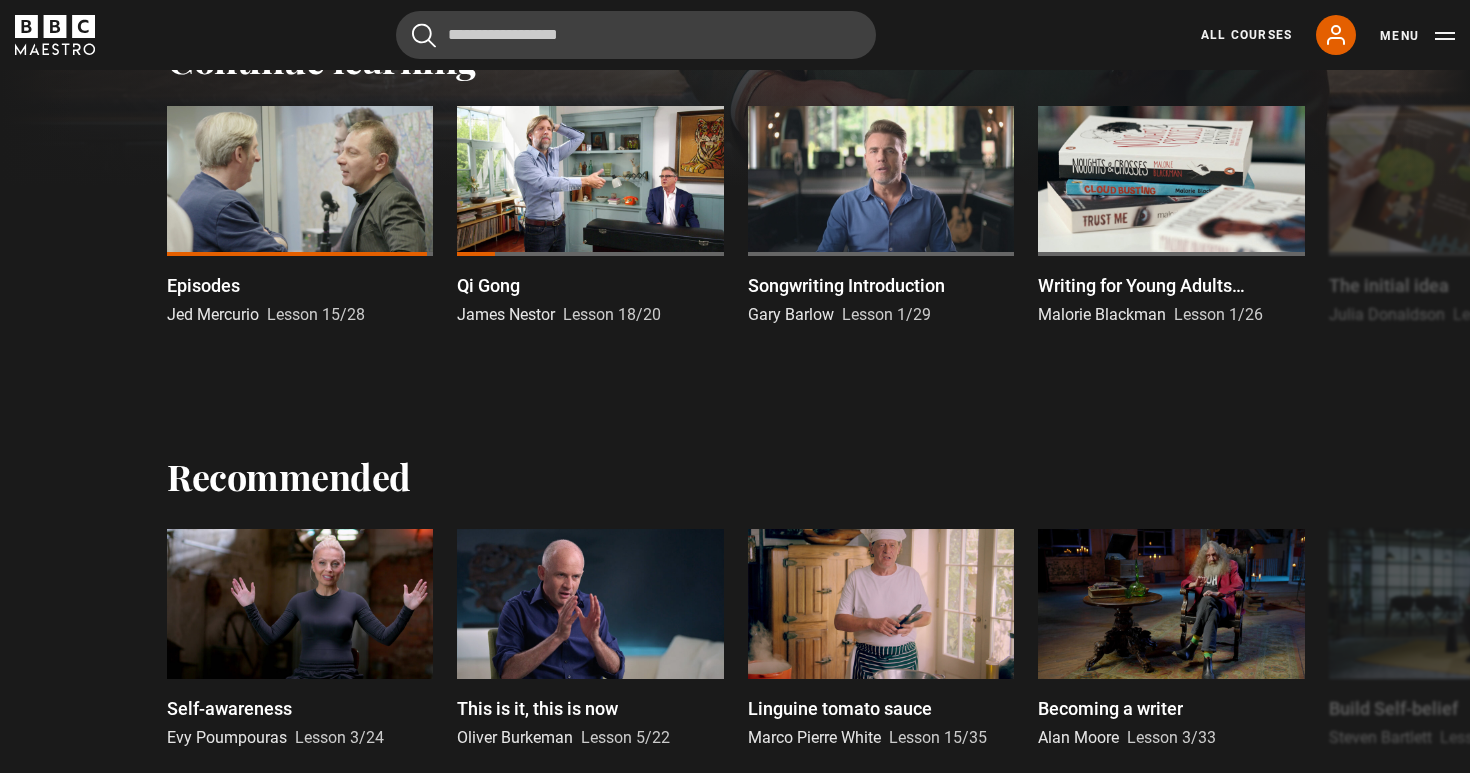 scroll, scrollTop: 685, scrollLeft: 0, axis: vertical 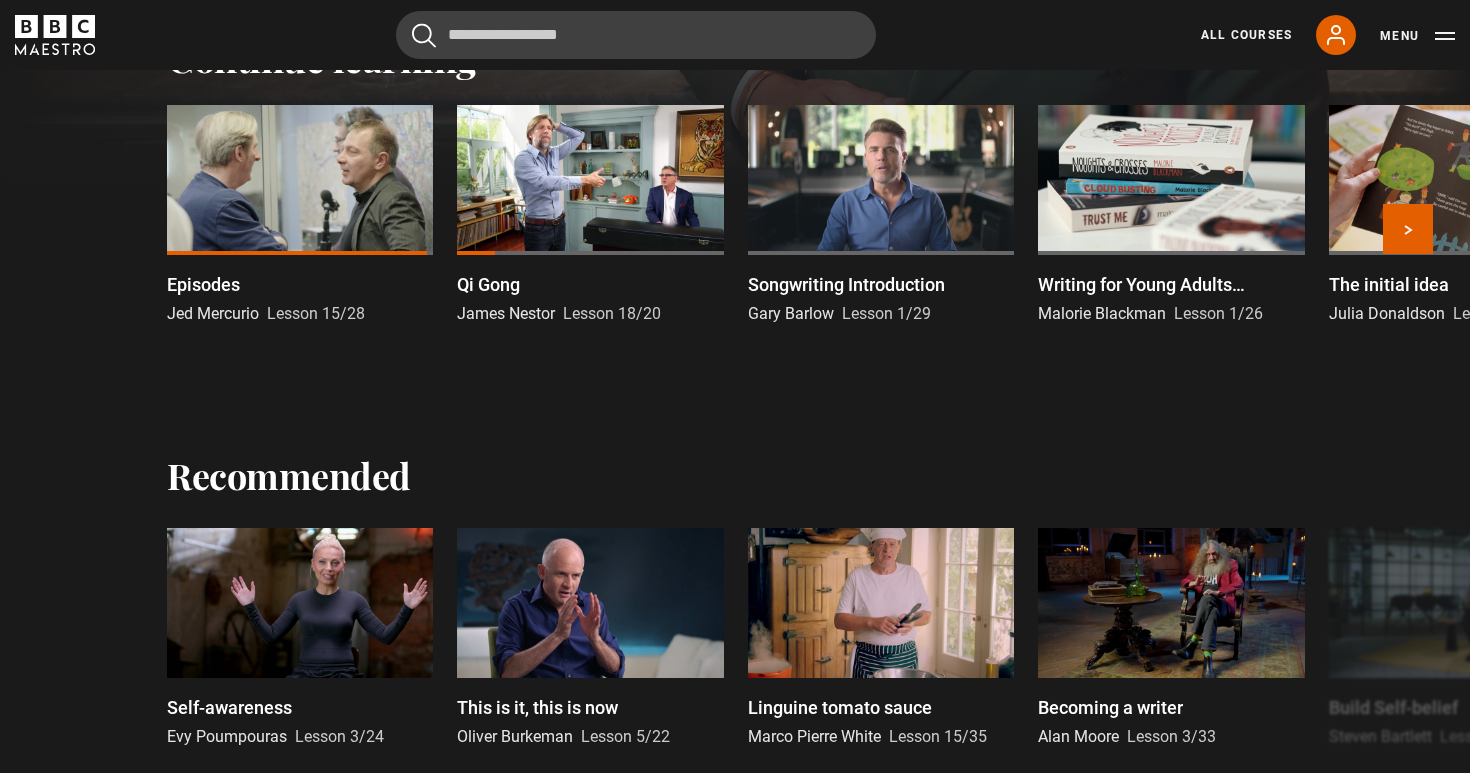 click at bounding box center (300, 180) 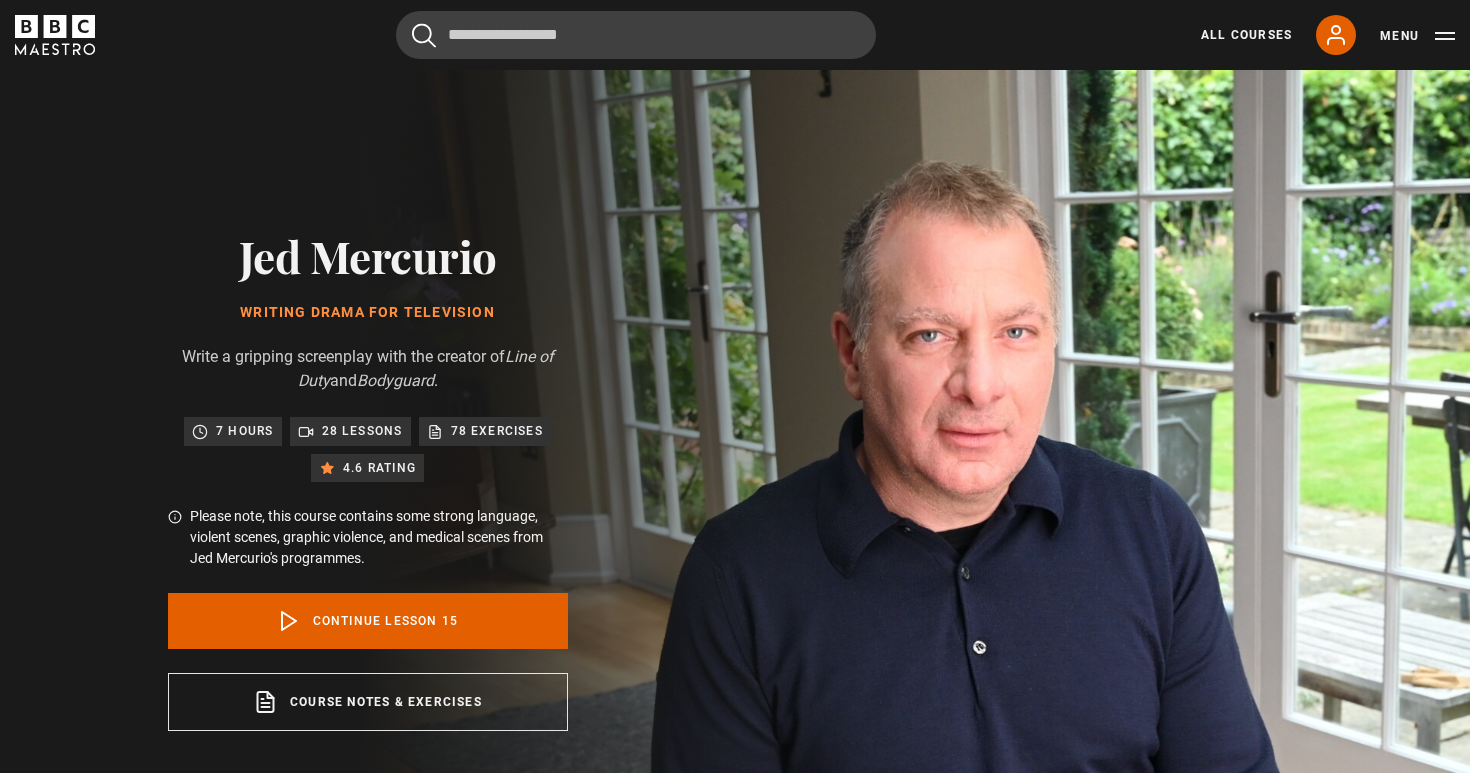 scroll, scrollTop: 891, scrollLeft: 0, axis: vertical 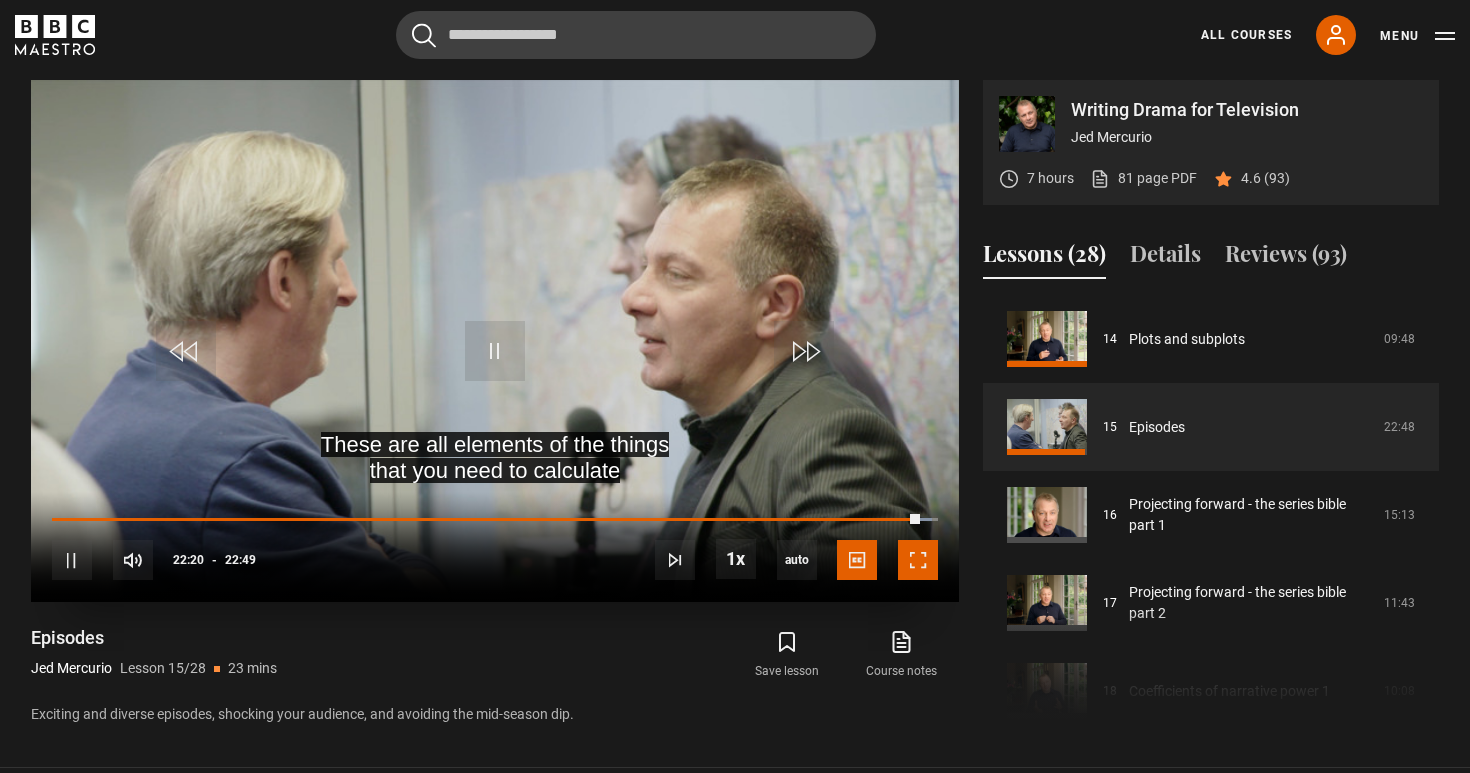 click at bounding box center [918, 560] 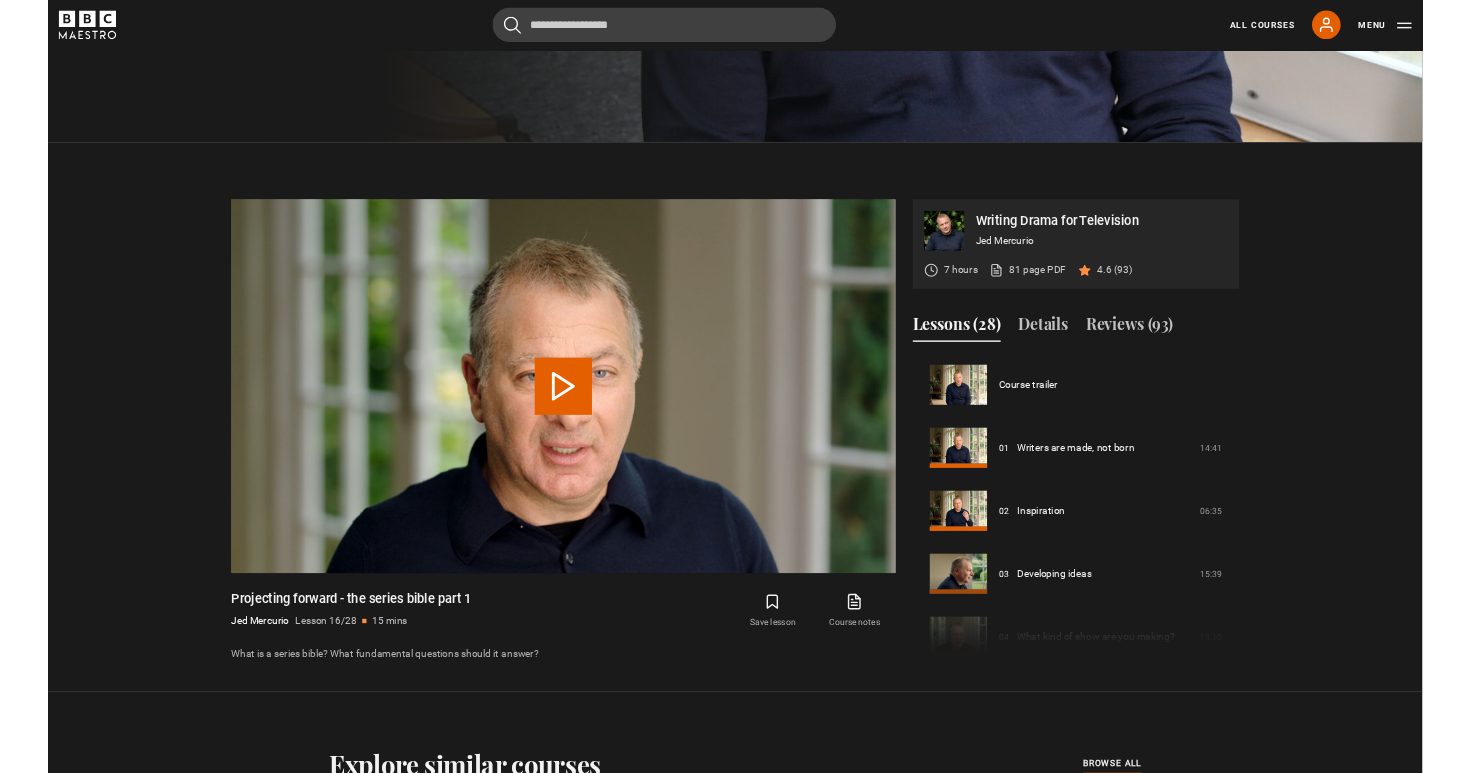 scroll, scrollTop: 1090, scrollLeft: 0, axis: vertical 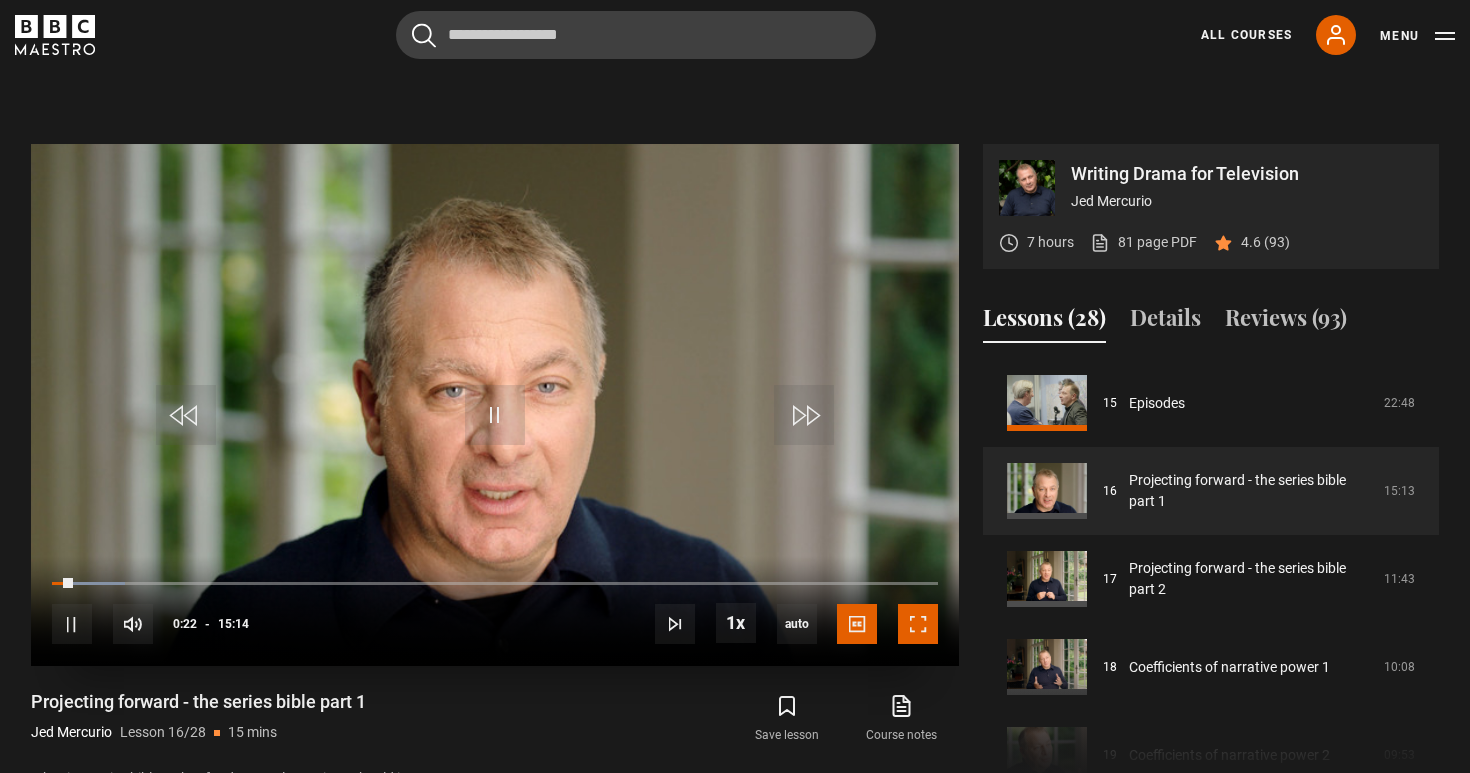 click at bounding box center (918, 624) 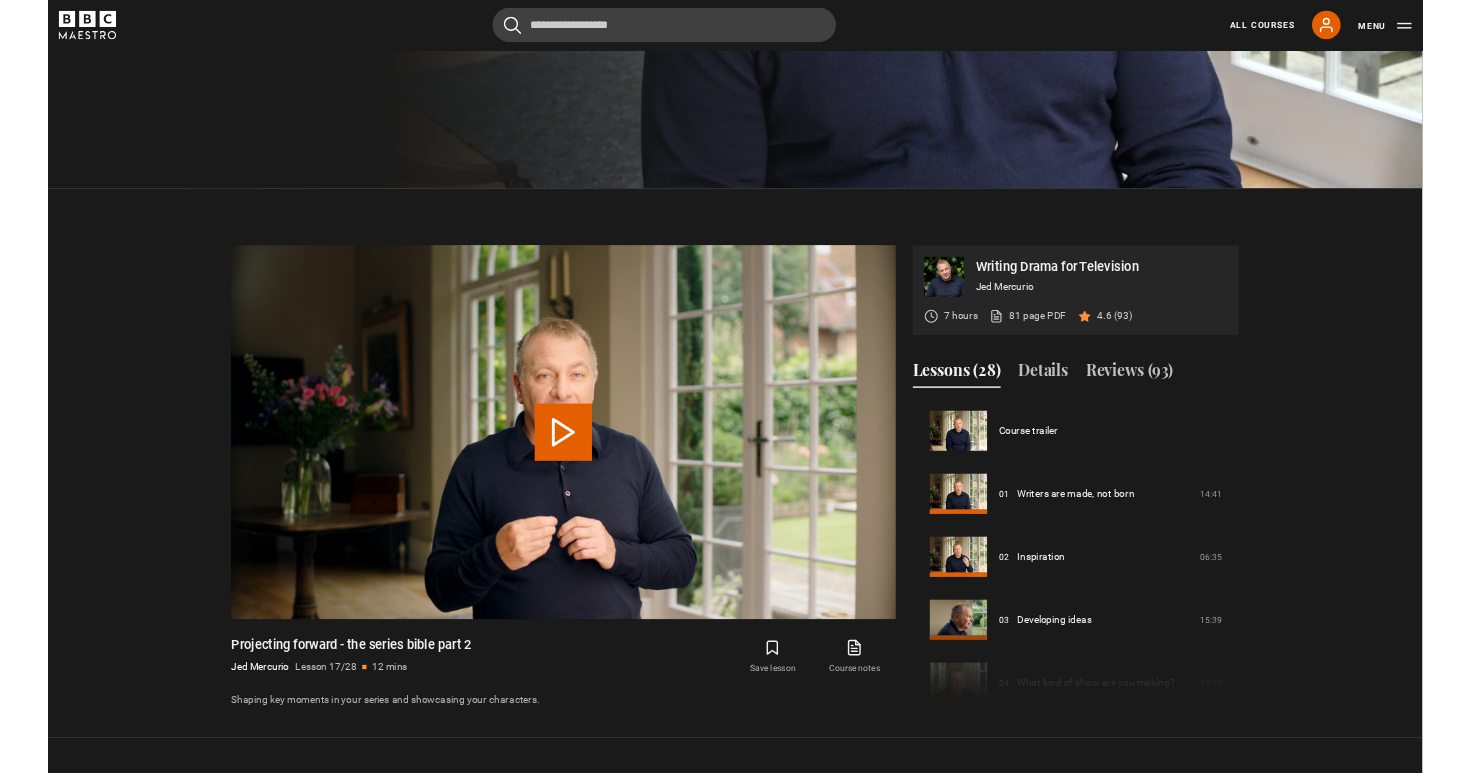 scroll, scrollTop: 1090, scrollLeft: 0, axis: vertical 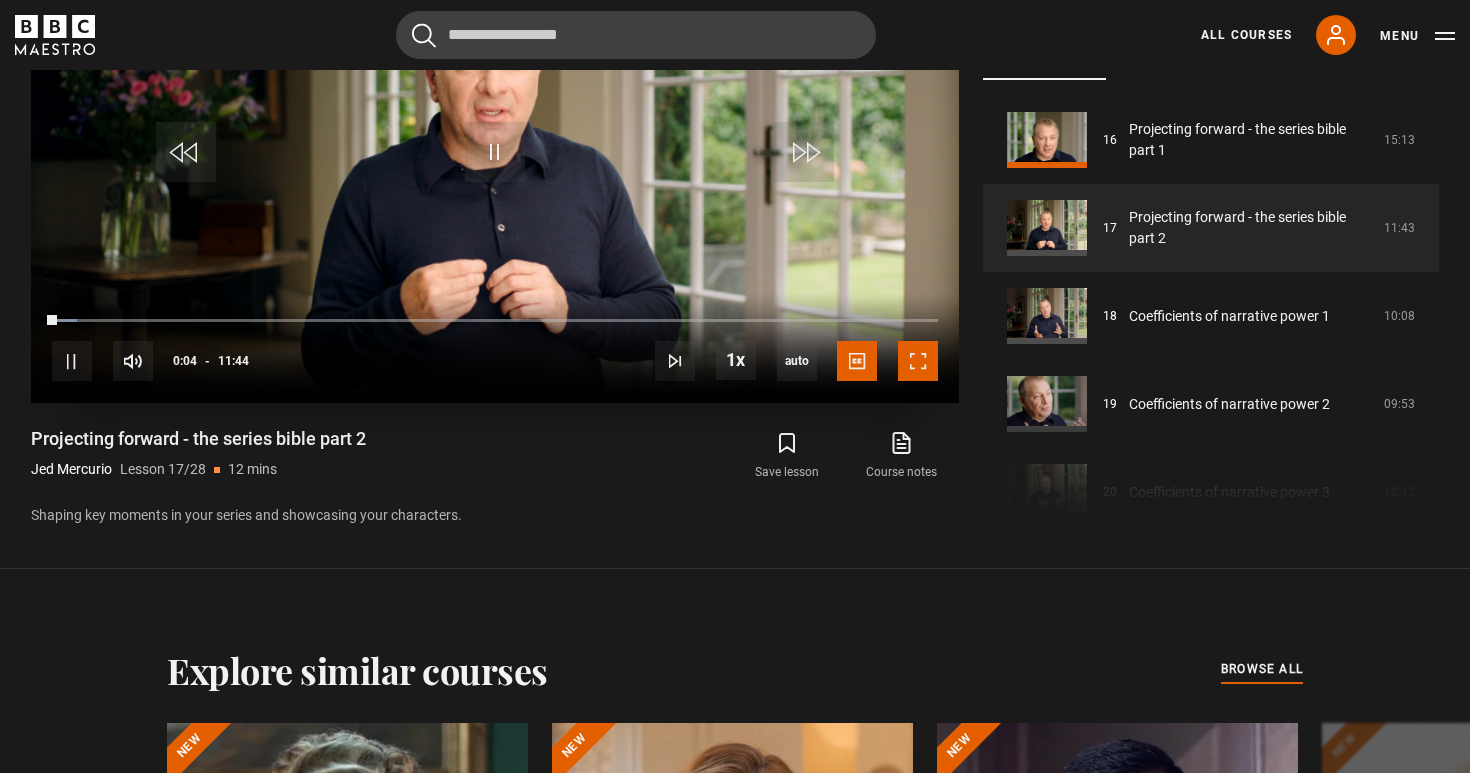 click at bounding box center (918, 361) 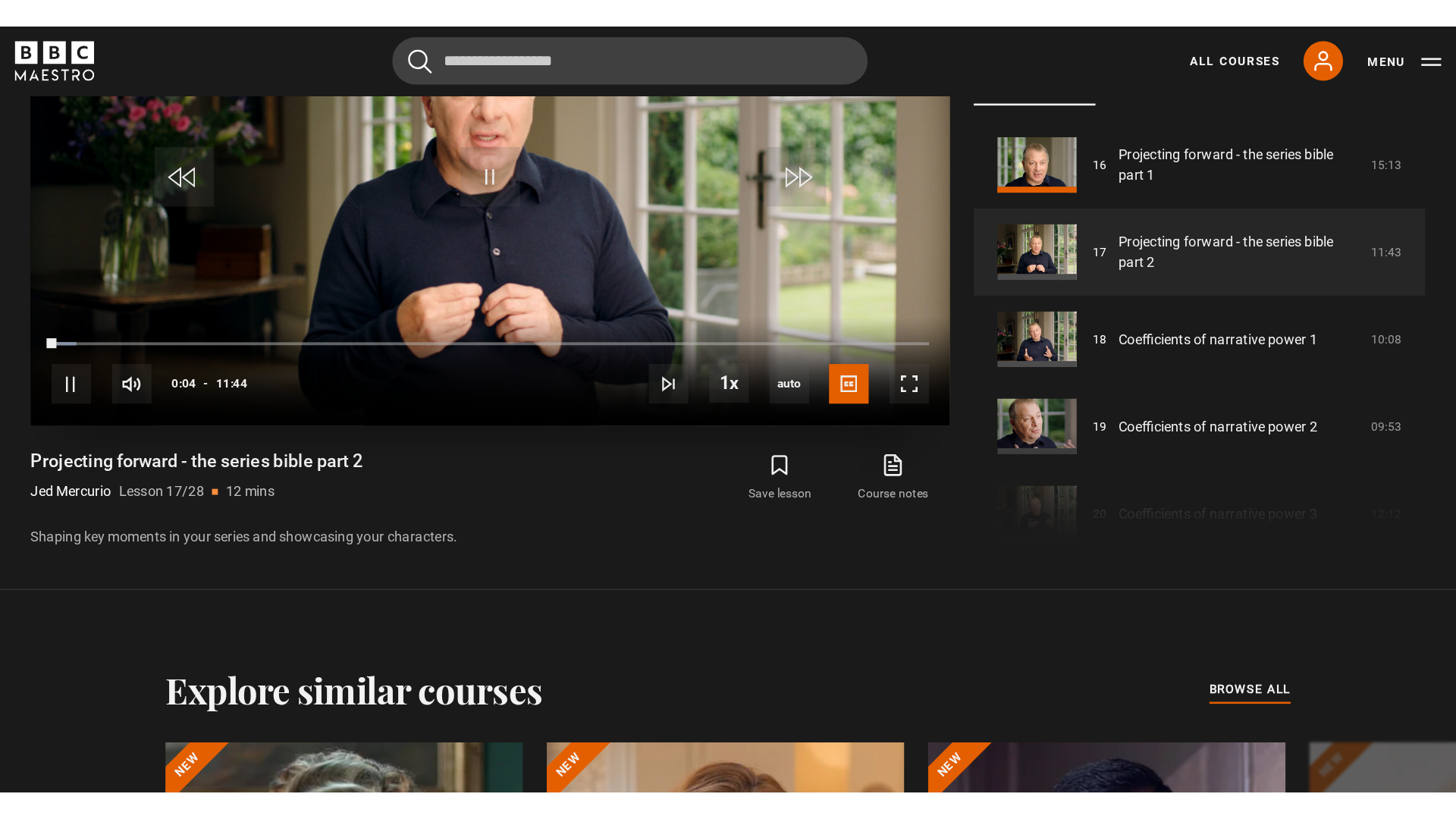 scroll, scrollTop: 736, scrollLeft: 0, axis: vertical 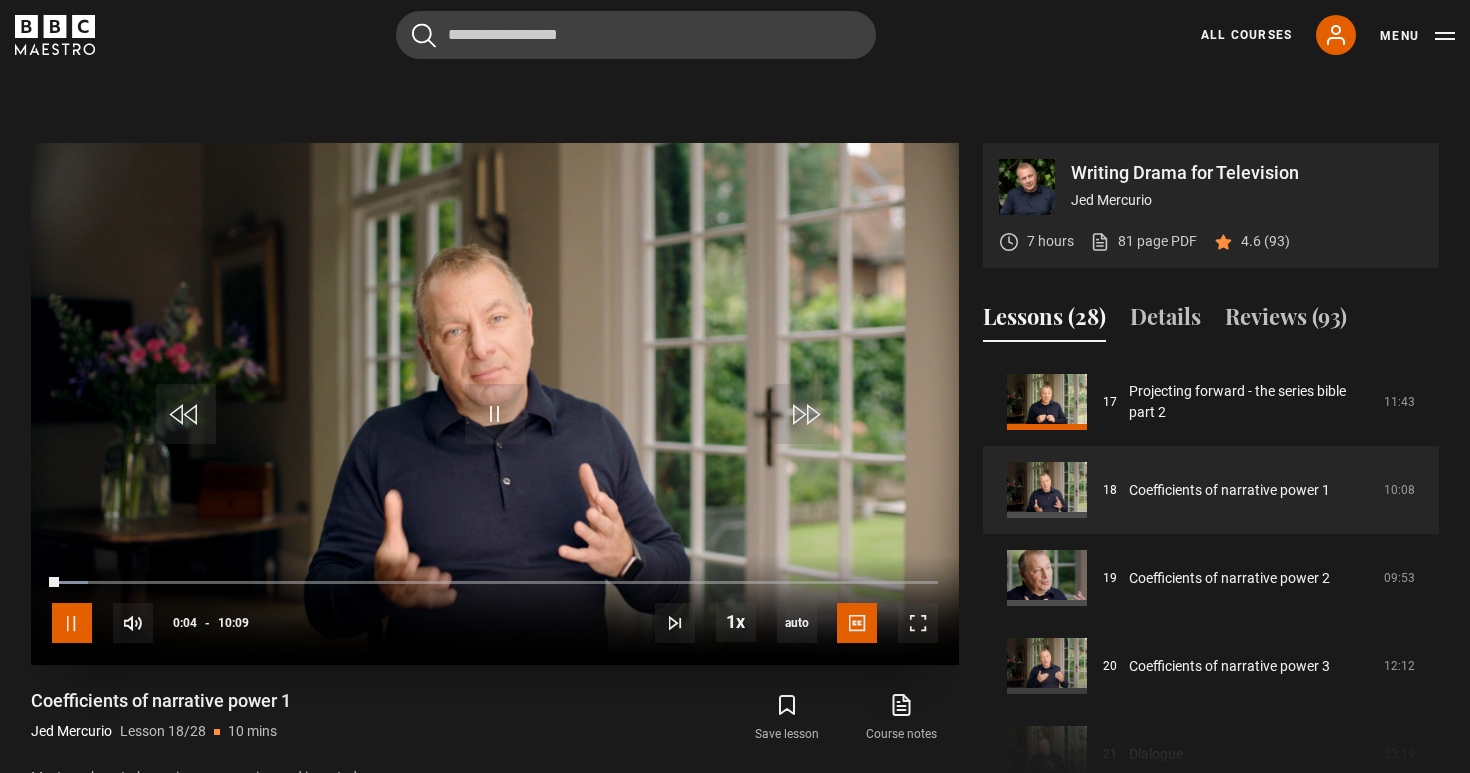 click at bounding box center [72, 623] 